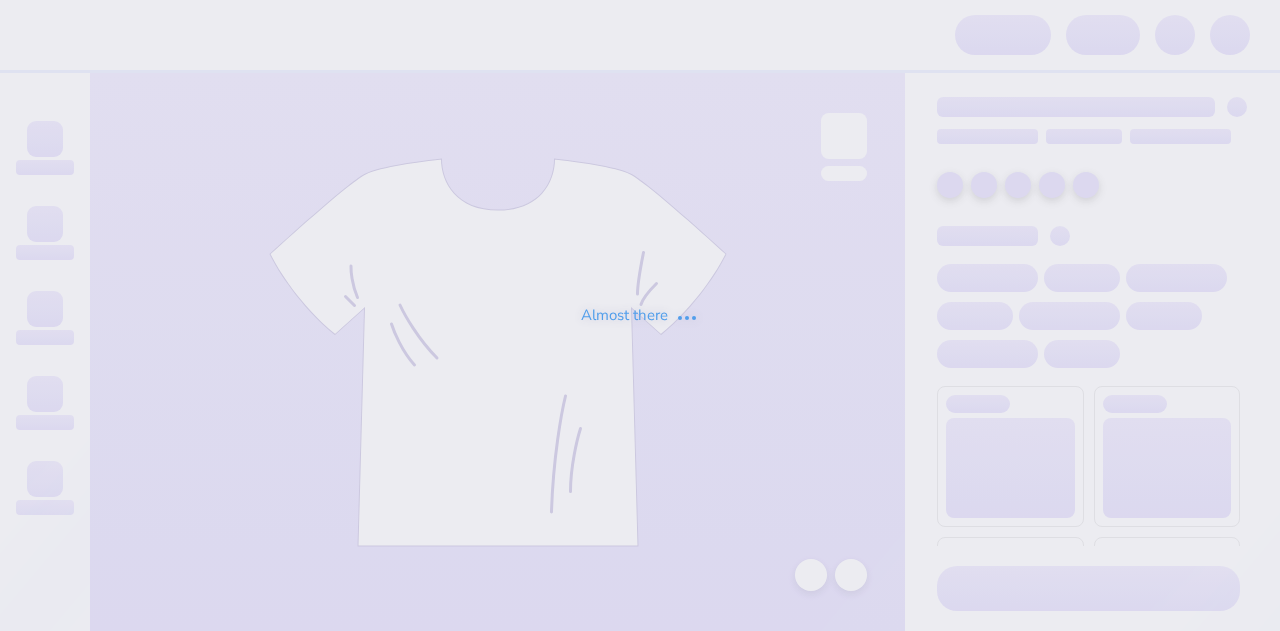 scroll, scrollTop: 0, scrollLeft: 0, axis: both 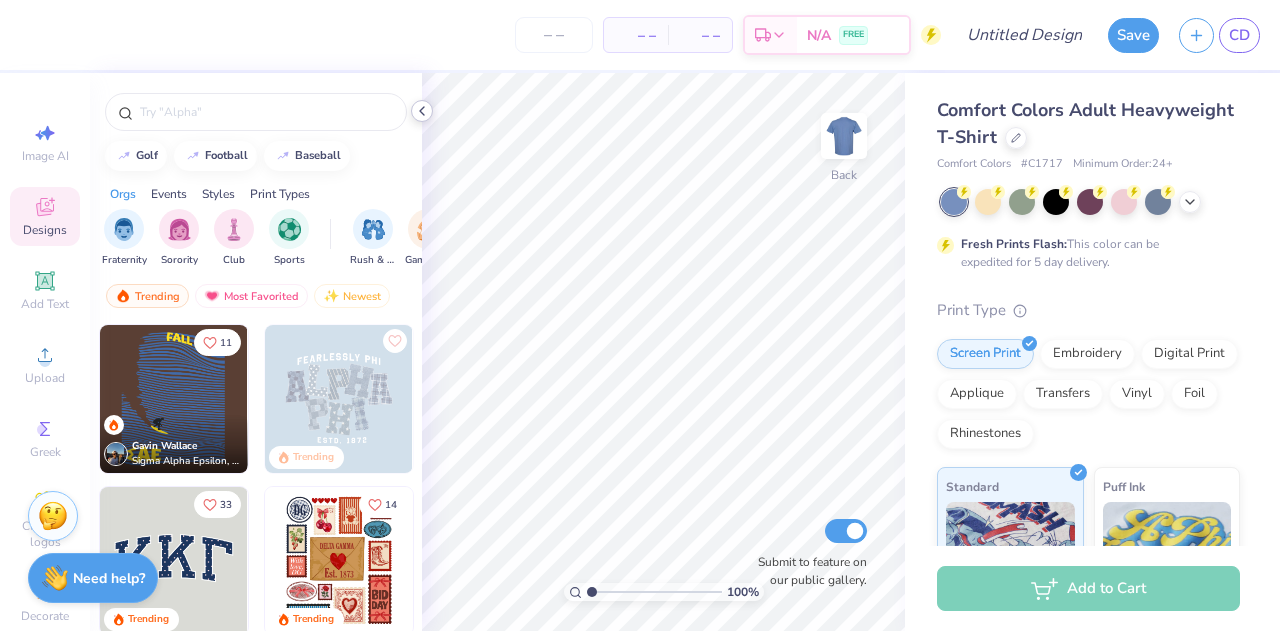click 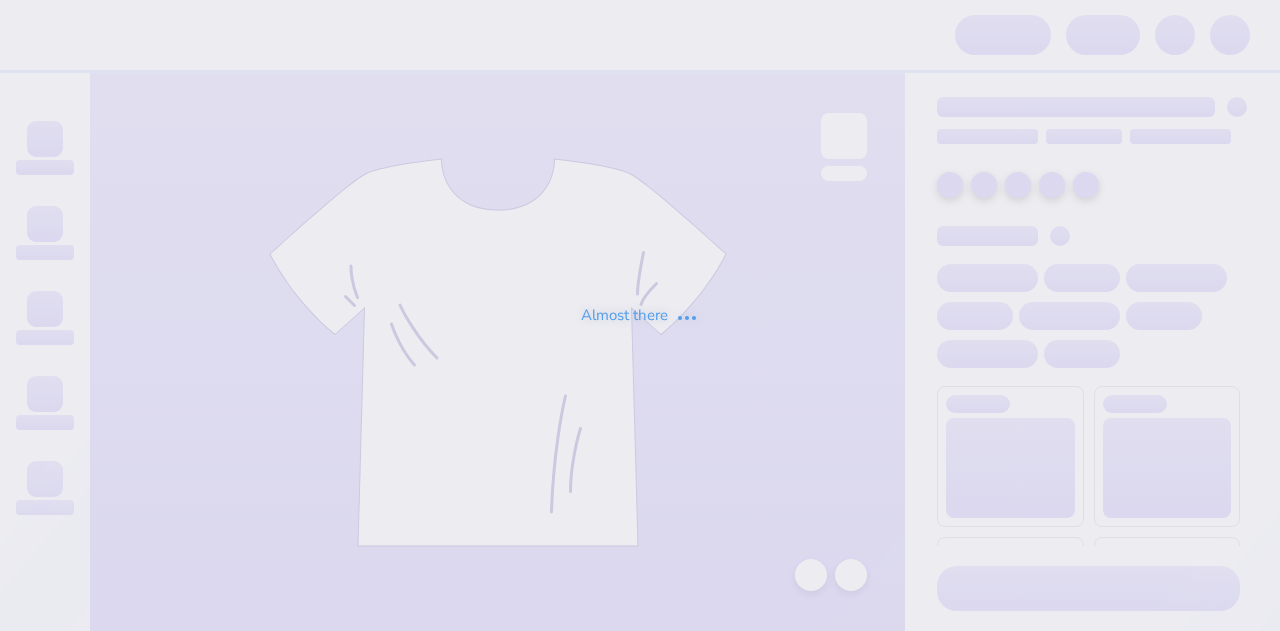 scroll, scrollTop: 0, scrollLeft: 0, axis: both 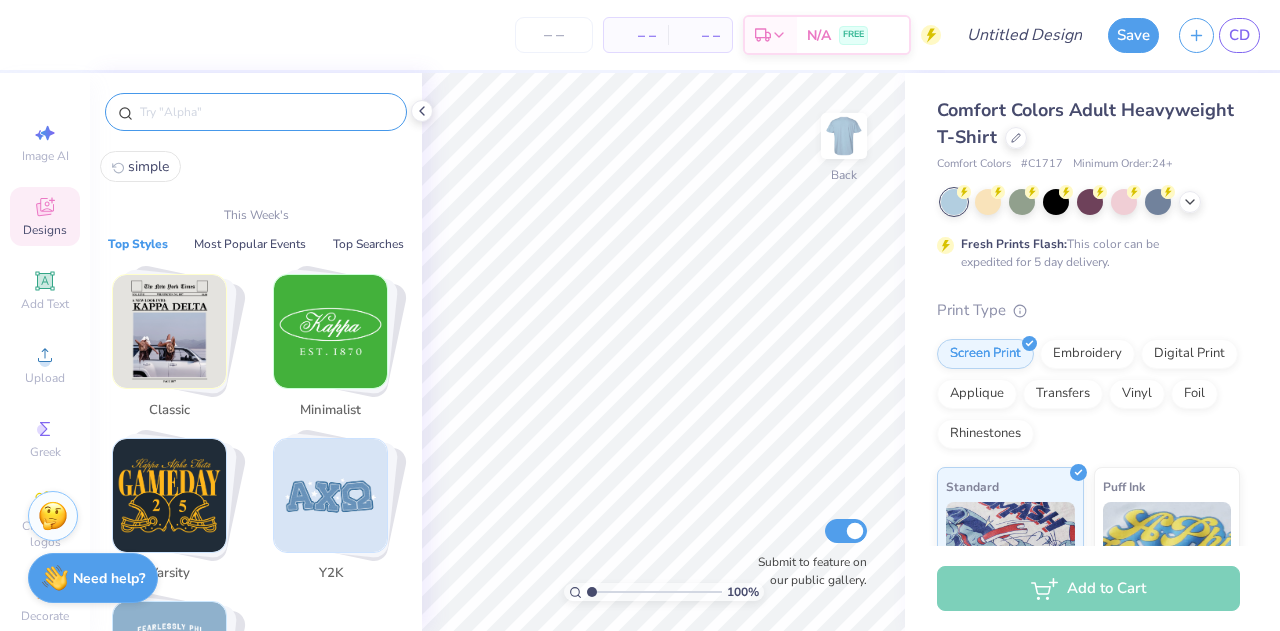 click at bounding box center [266, 112] 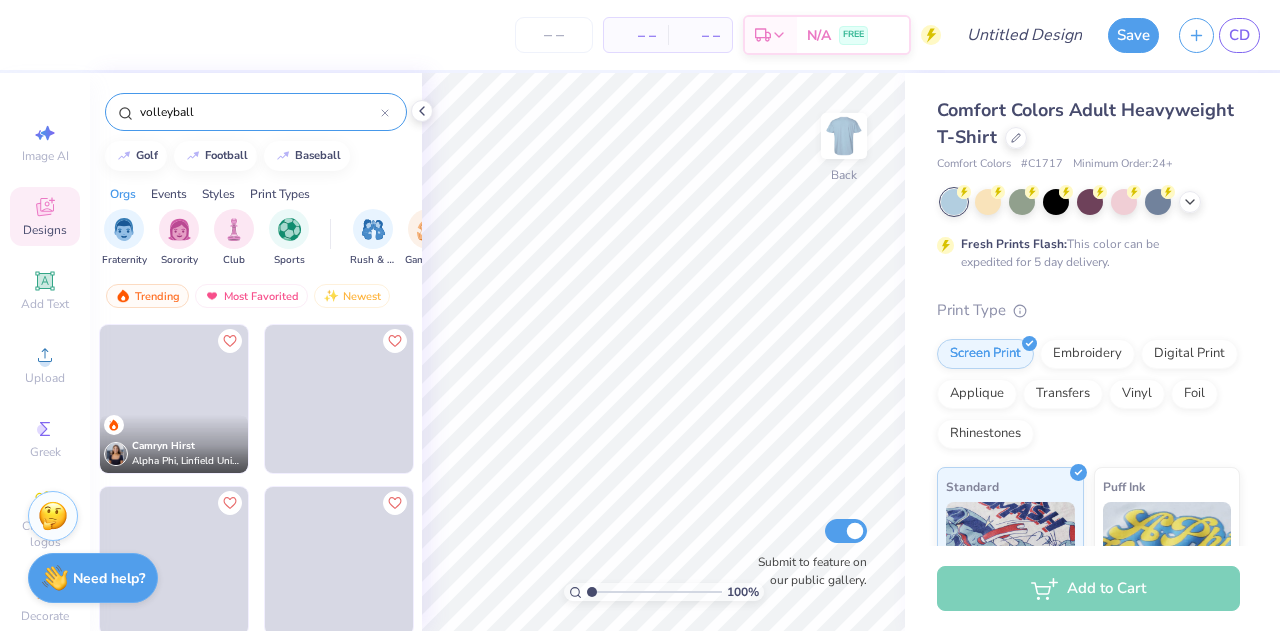 type on "volleyball" 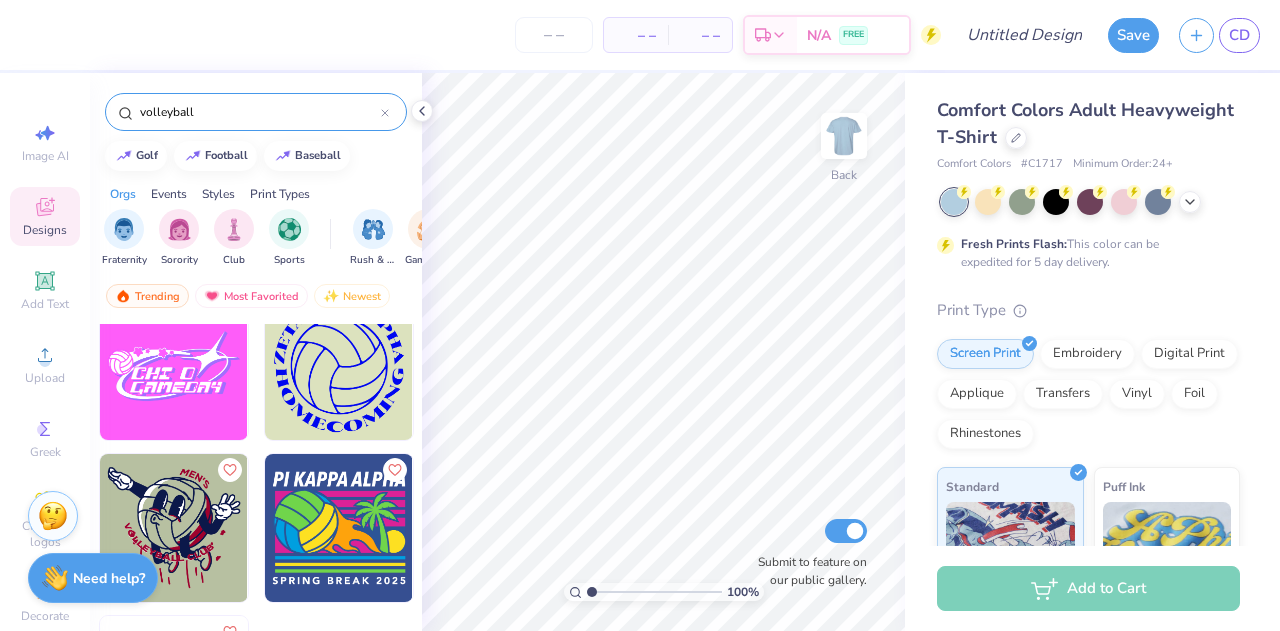 scroll, scrollTop: 590, scrollLeft: 0, axis: vertical 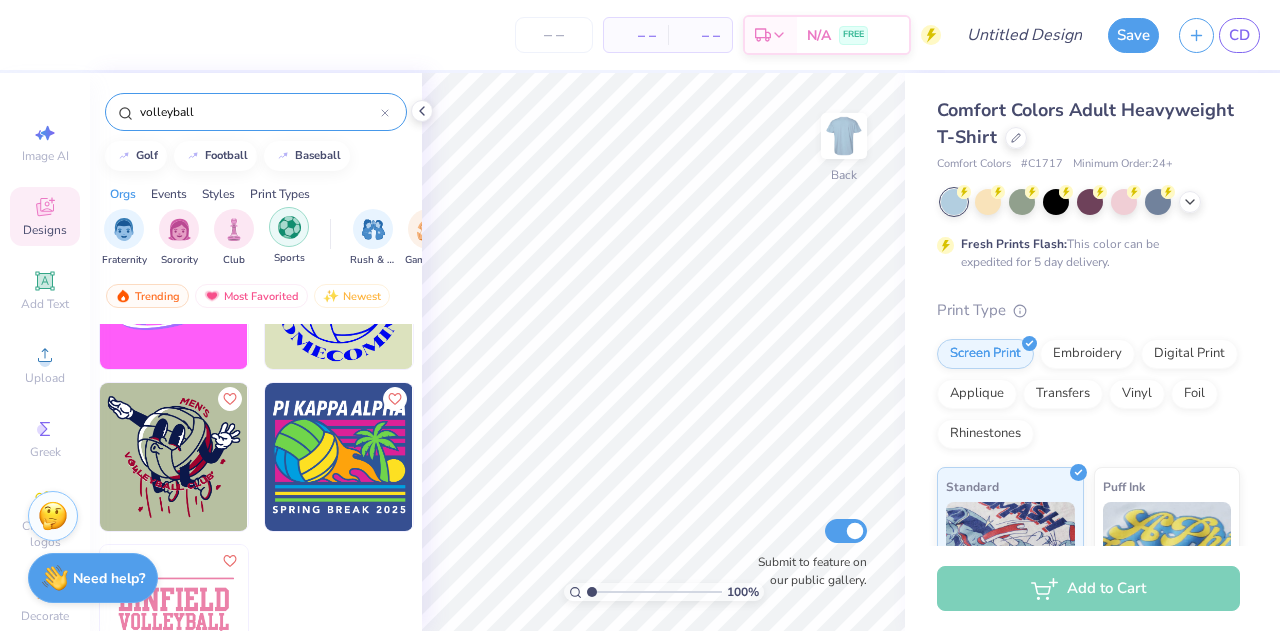 click at bounding box center (289, 227) 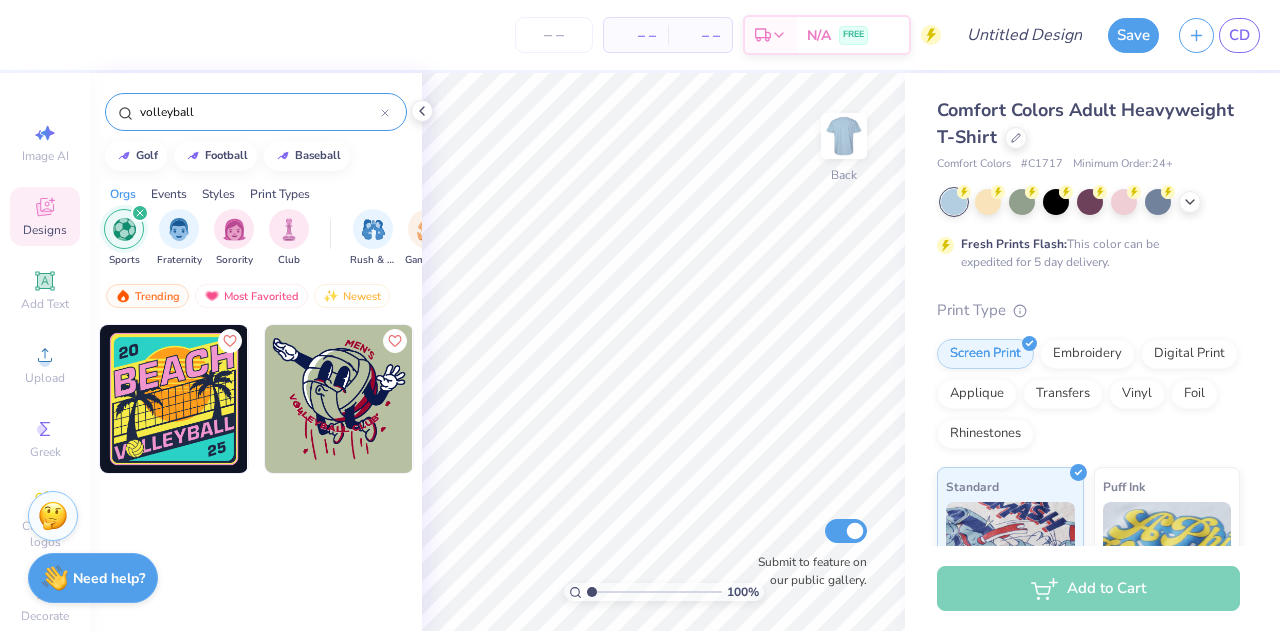 click at bounding box center [385, 112] 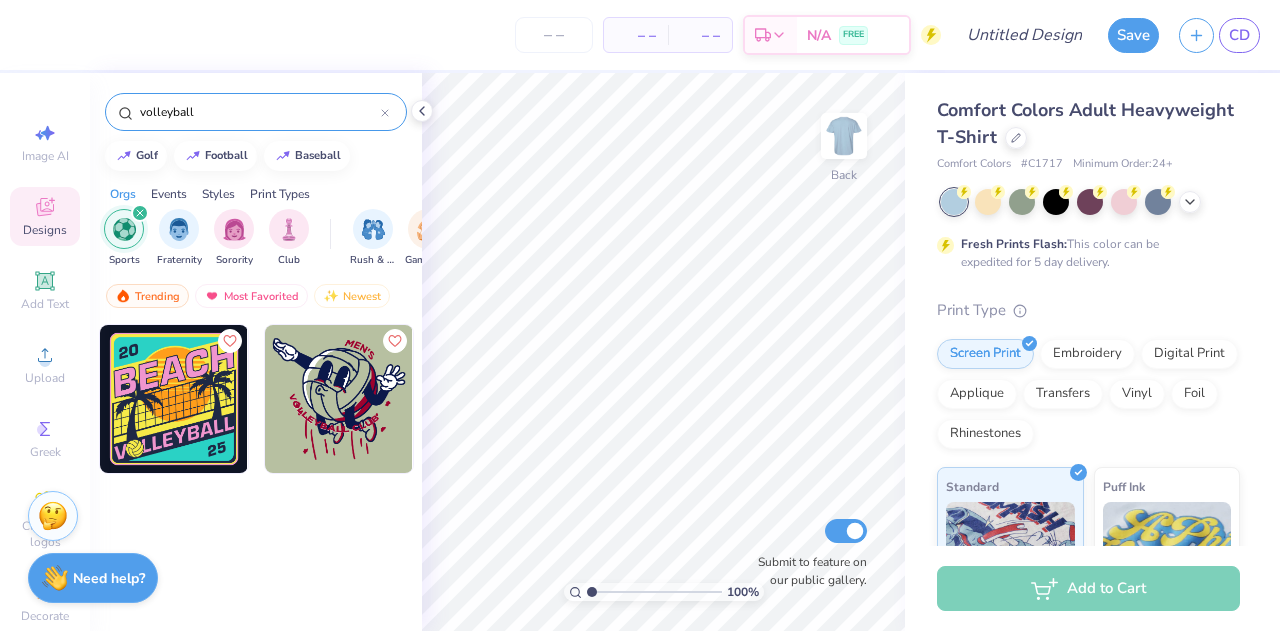 type 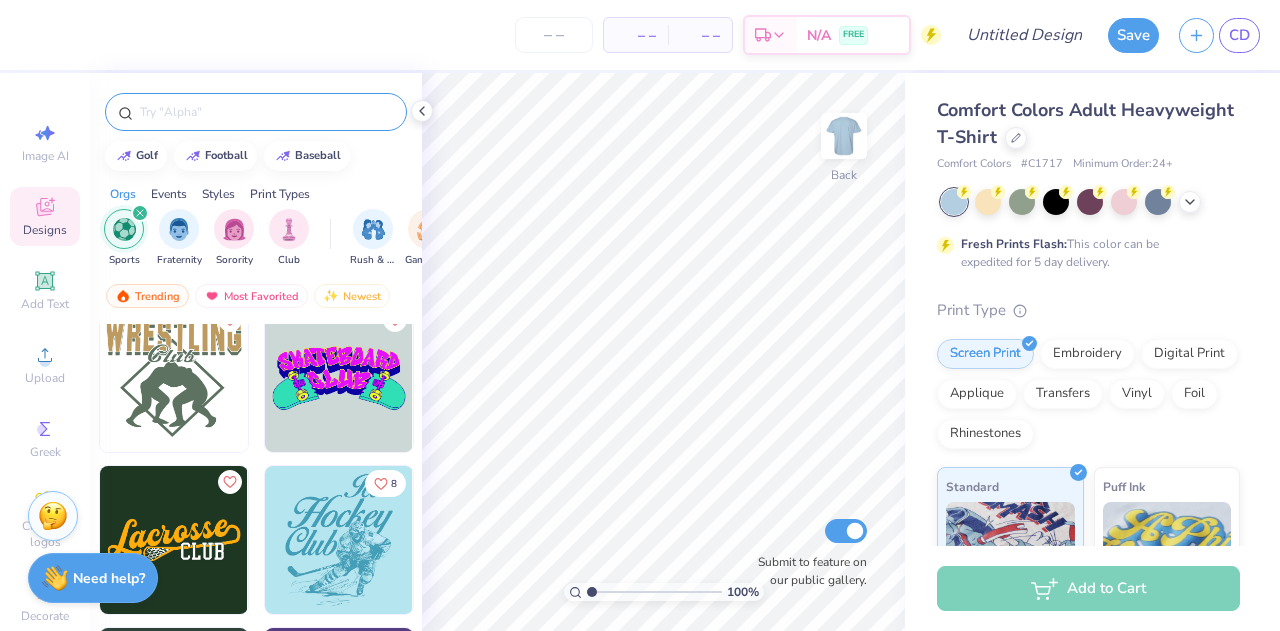 scroll, scrollTop: 5347, scrollLeft: 0, axis: vertical 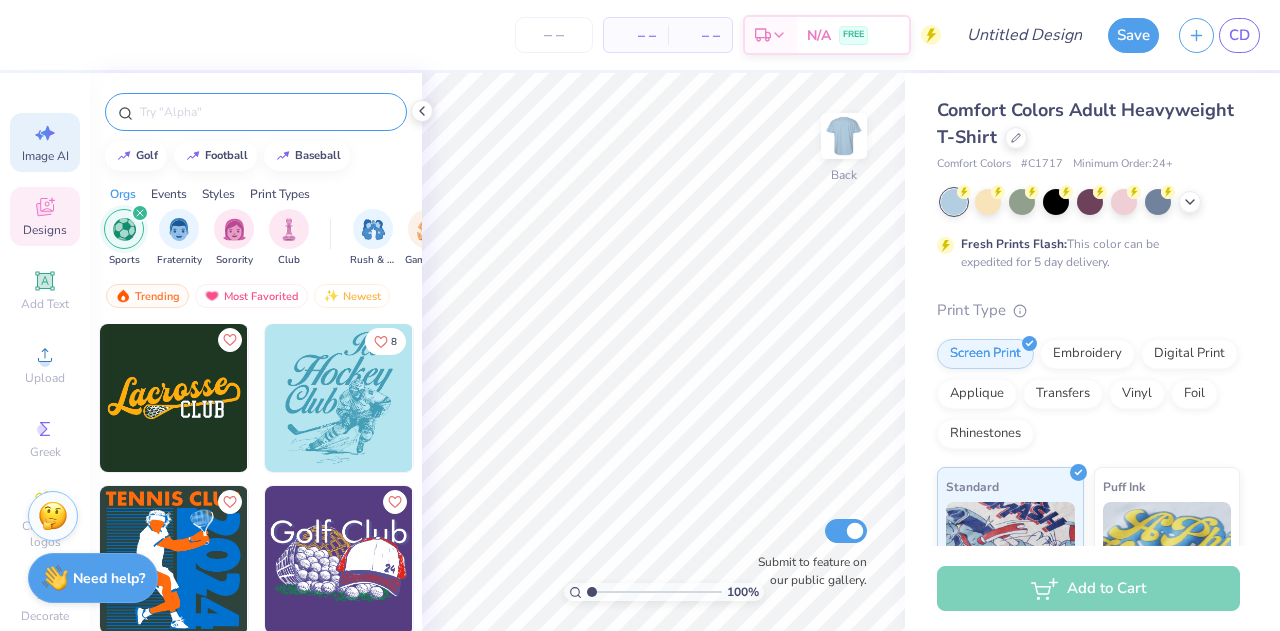 click 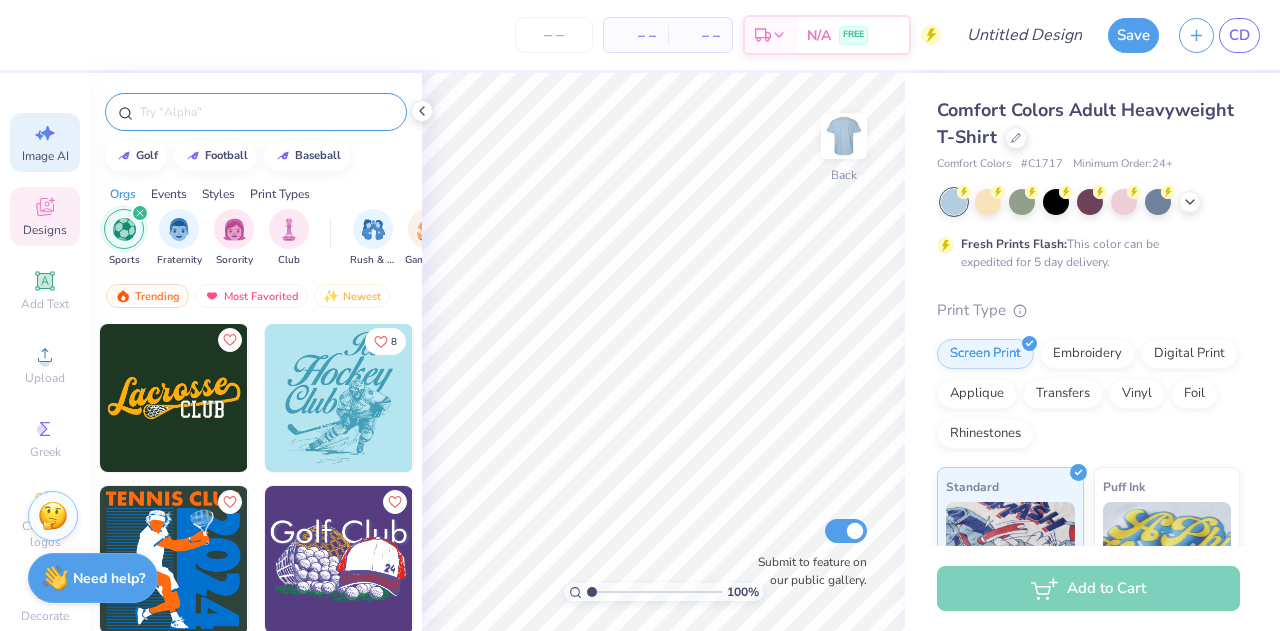select on "4" 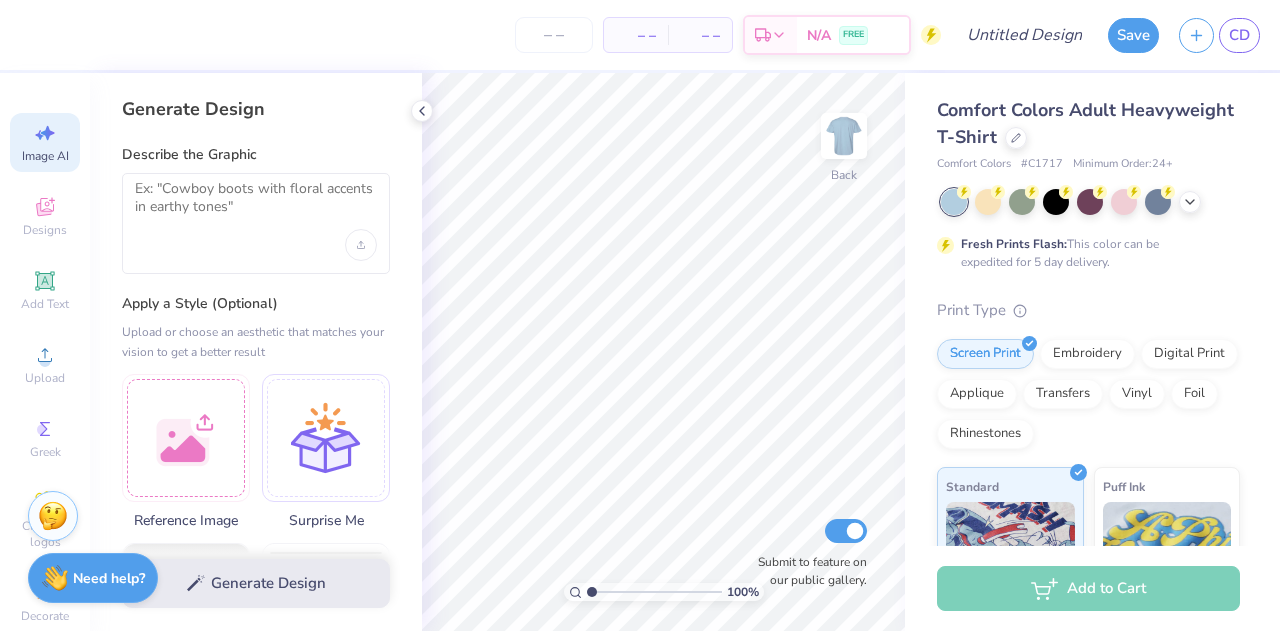 click at bounding box center [256, 223] 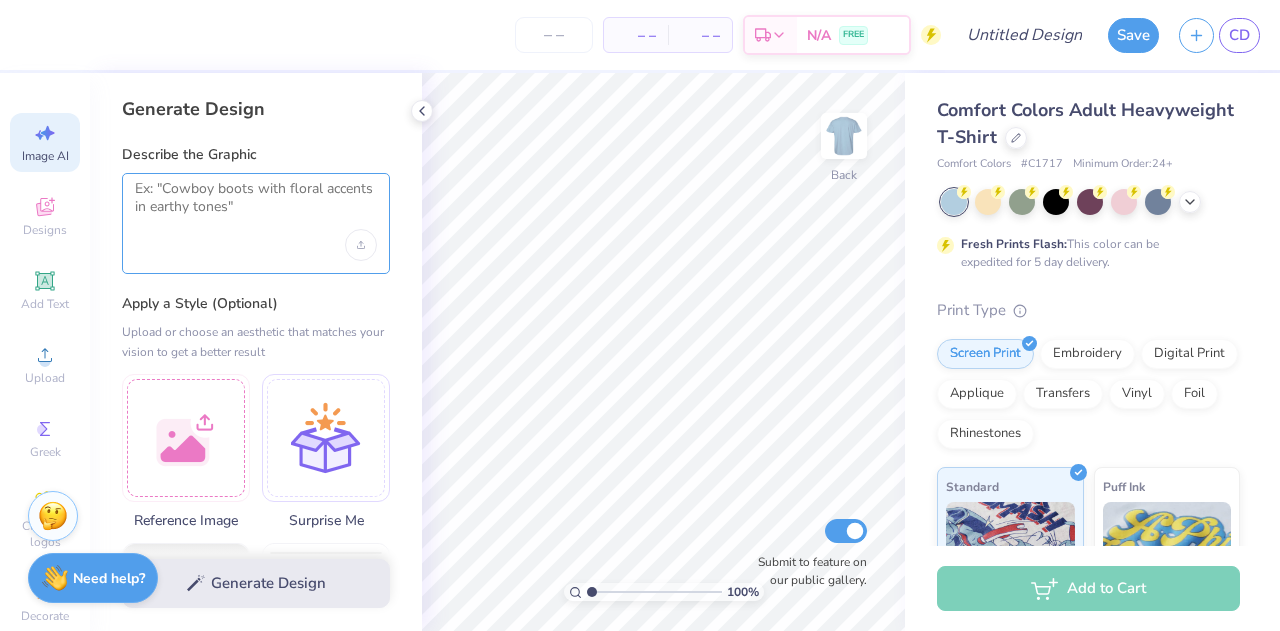 click at bounding box center (256, 205) 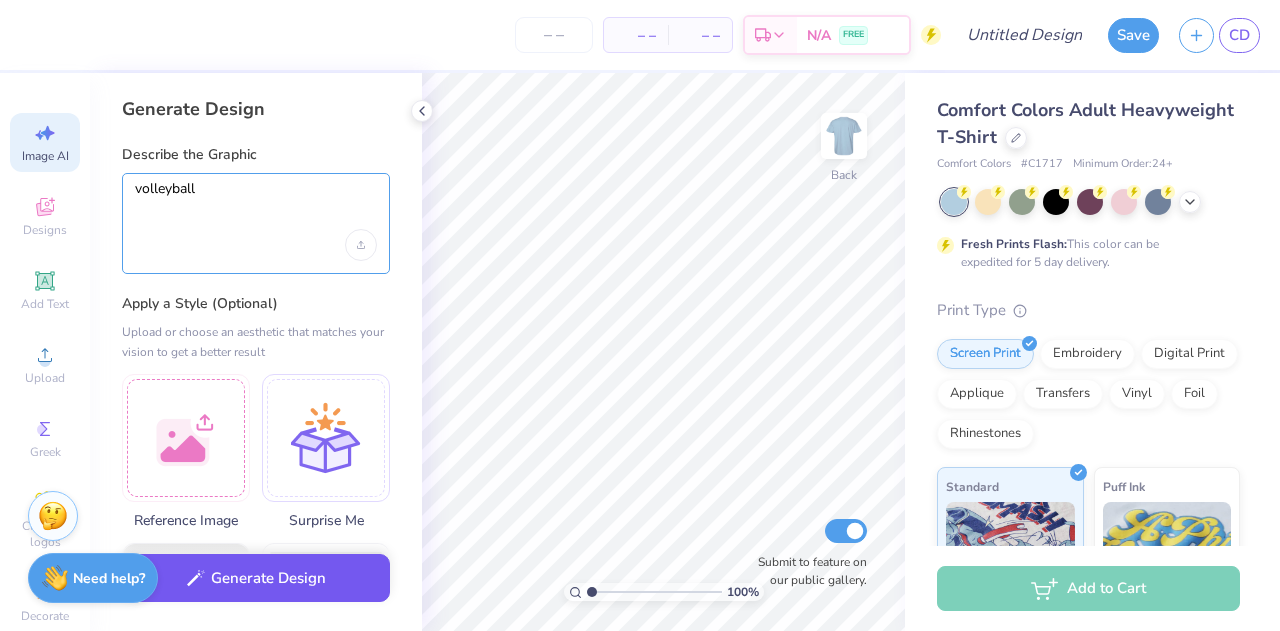type on "volleyball" 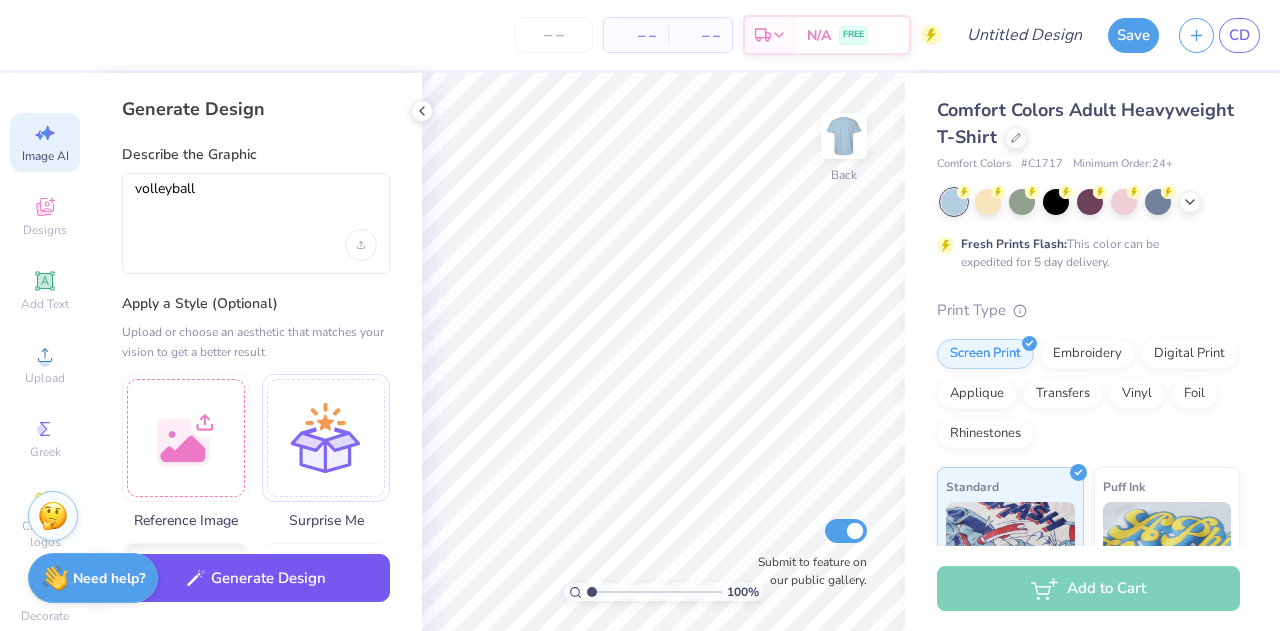 click on "Generate Design" at bounding box center (256, 578) 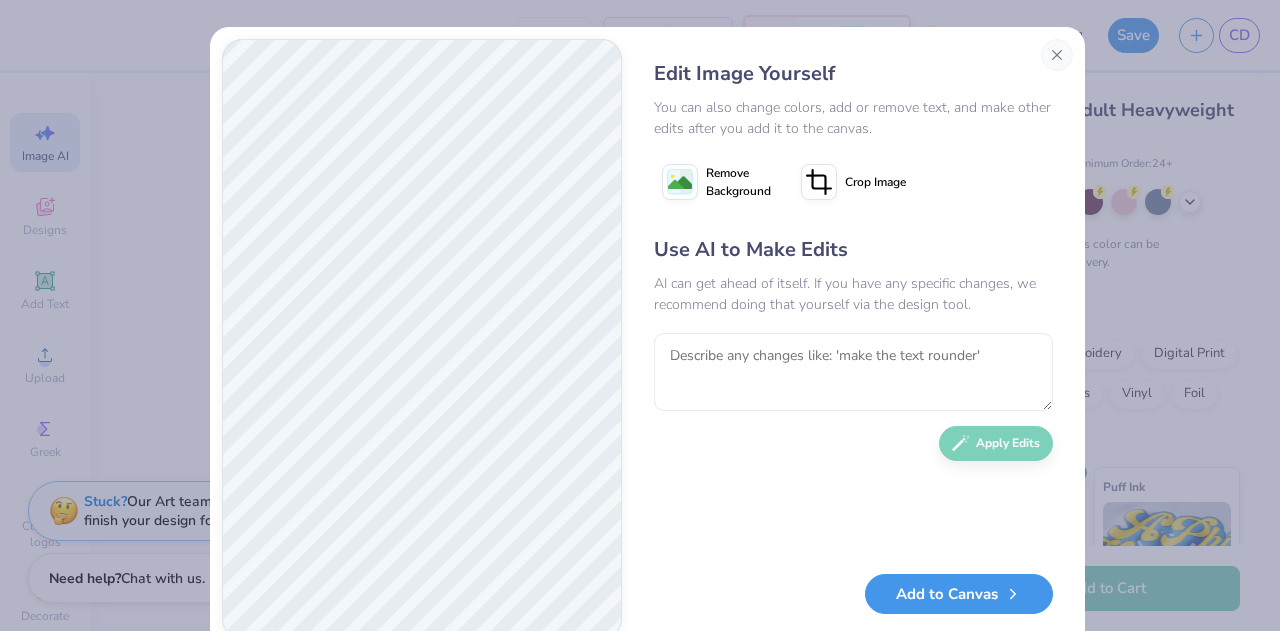 click on "Add to Canvas" at bounding box center [959, 594] 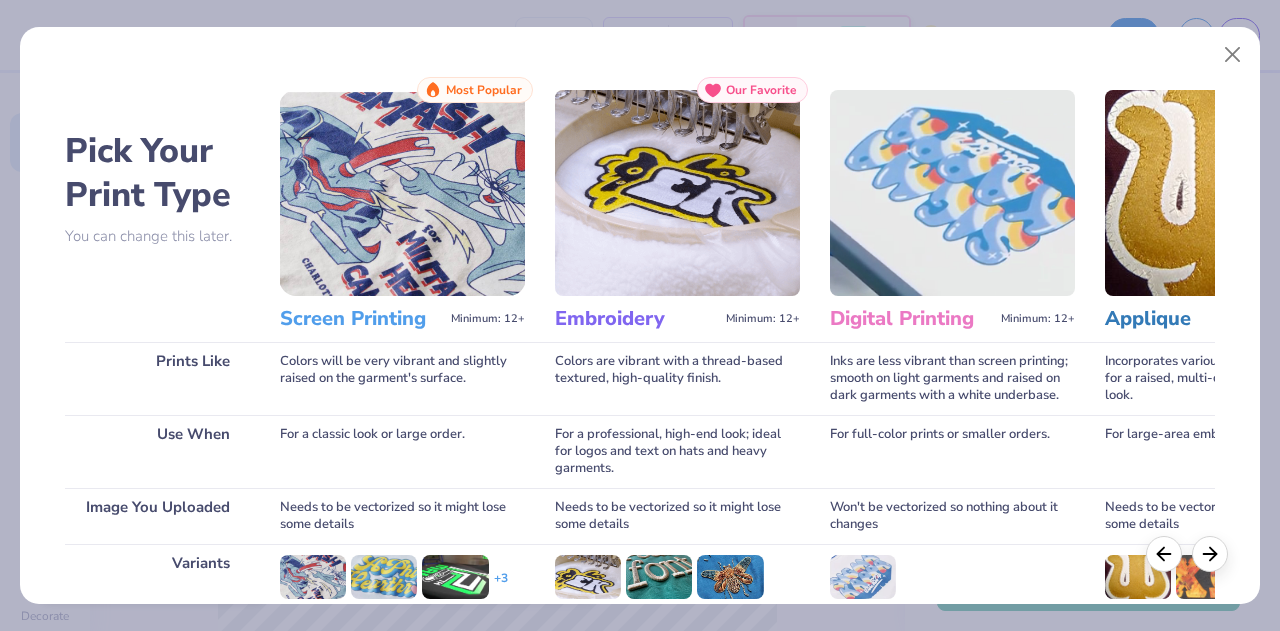 click at bounding box center (402, 193) 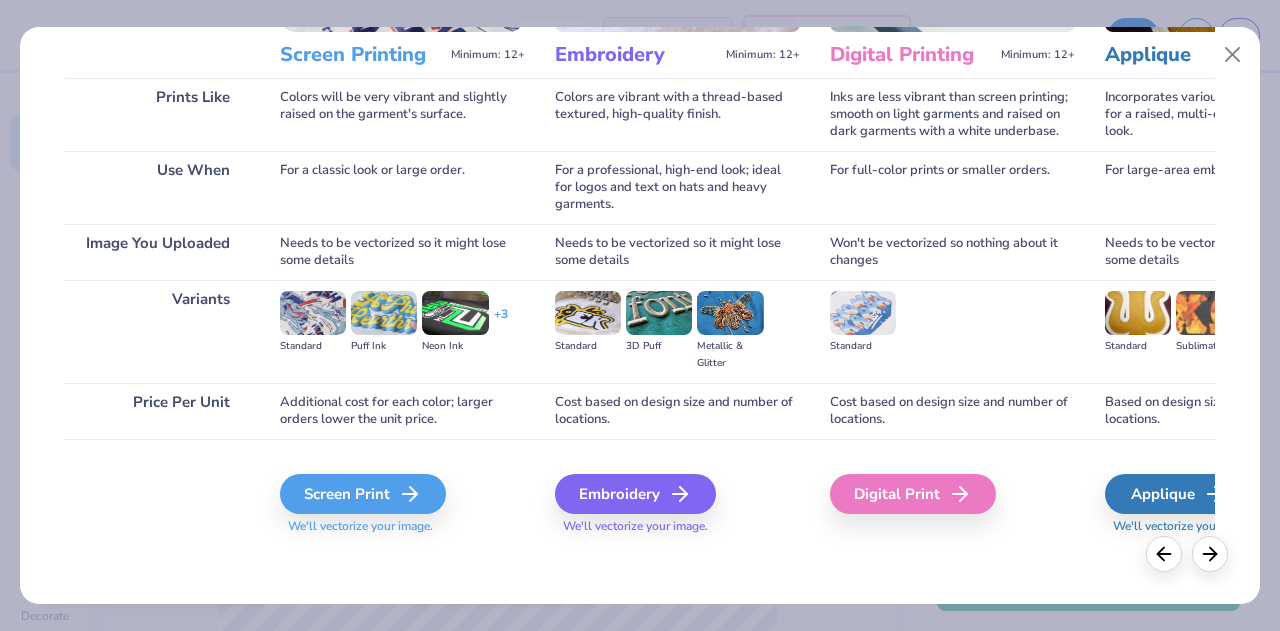 scroll, scrollTop: 265, scrollLeft: 0, axis: vertical 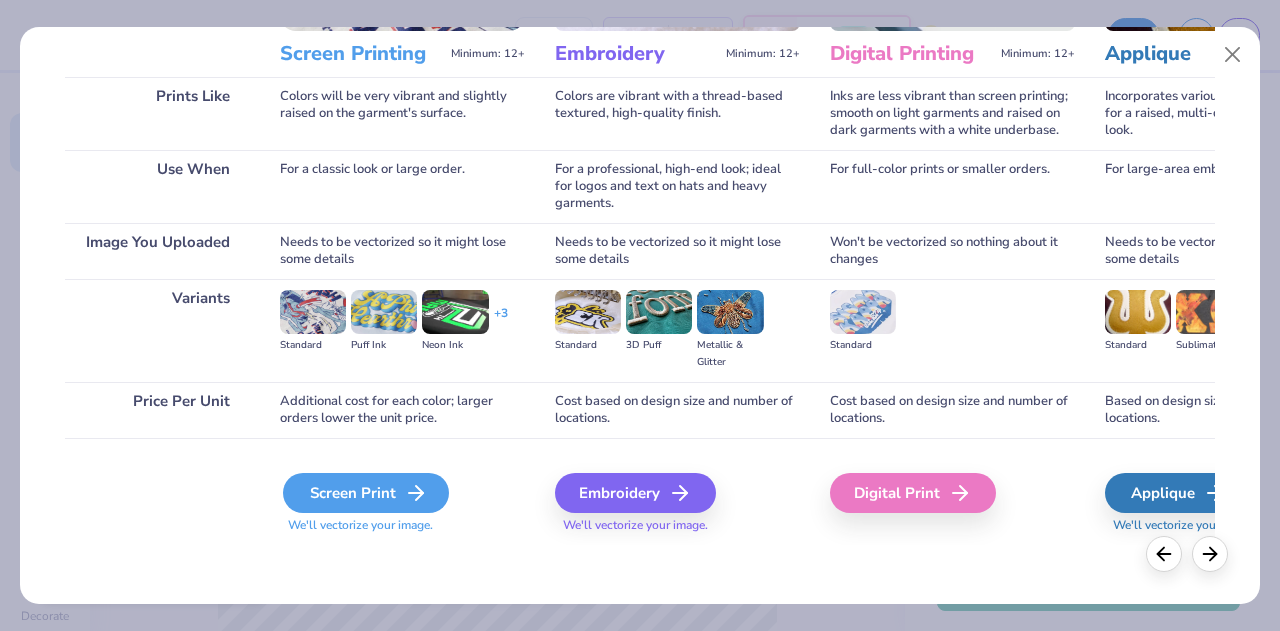 click on "Screen Print" at bounding box center (366, 493) 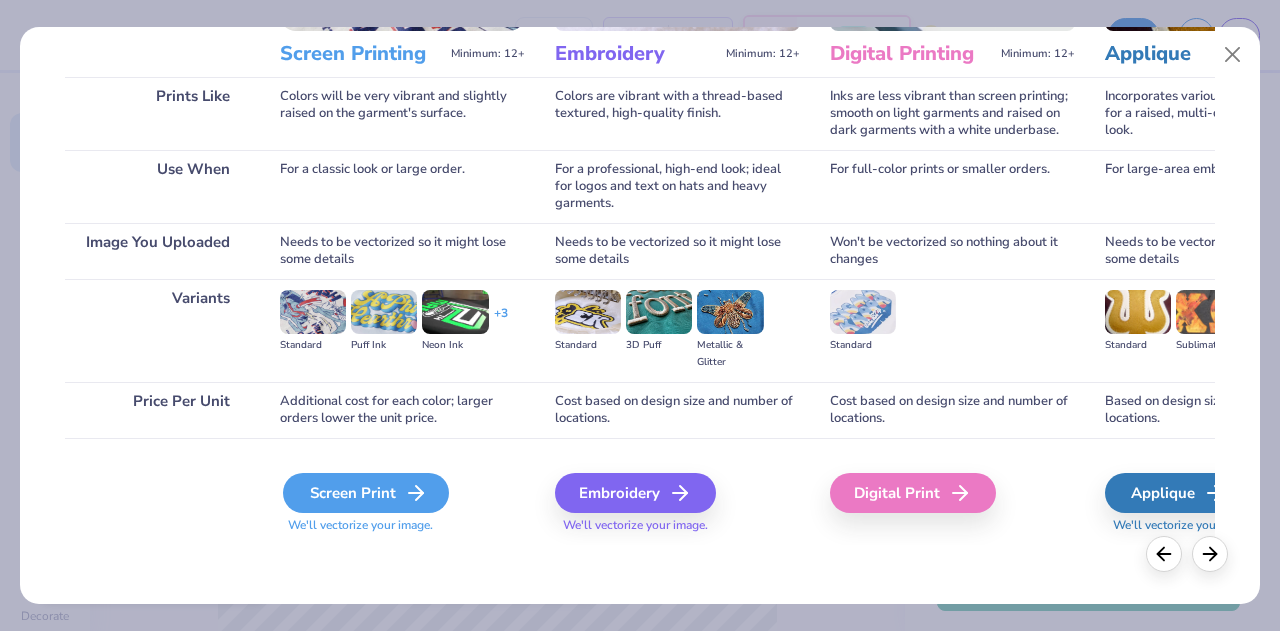 click on "Screen Print" at bounding box center [366, 493] 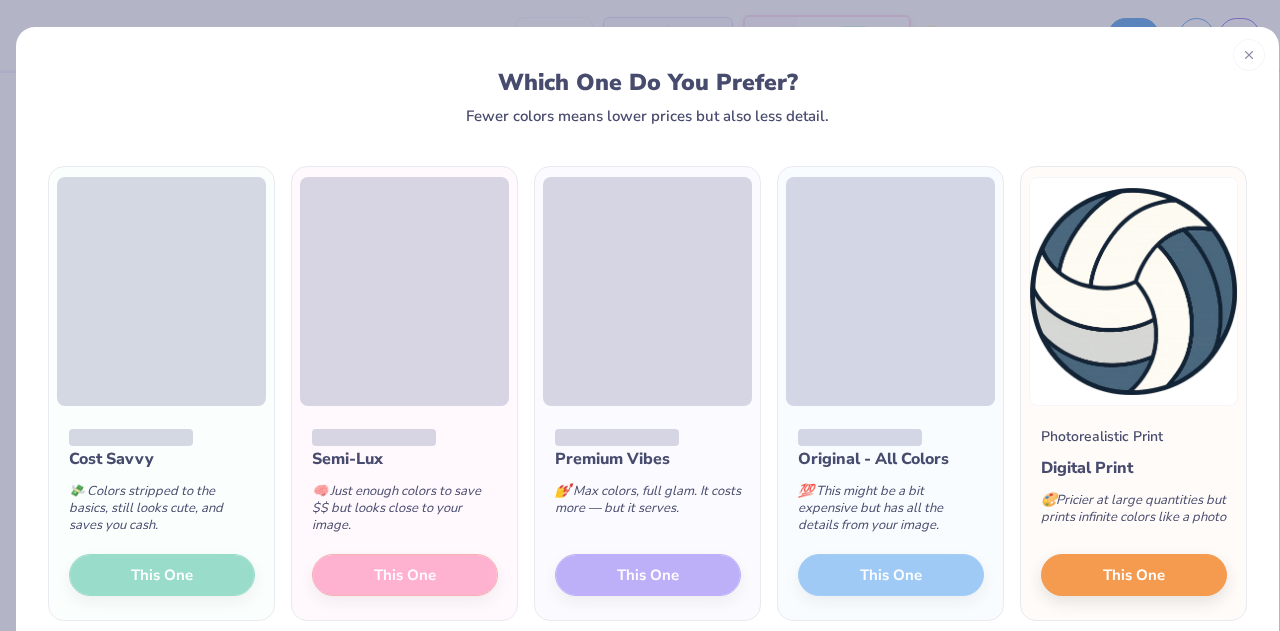 scroll, scrollTop: 0, scrollLeft: 0, axis: both 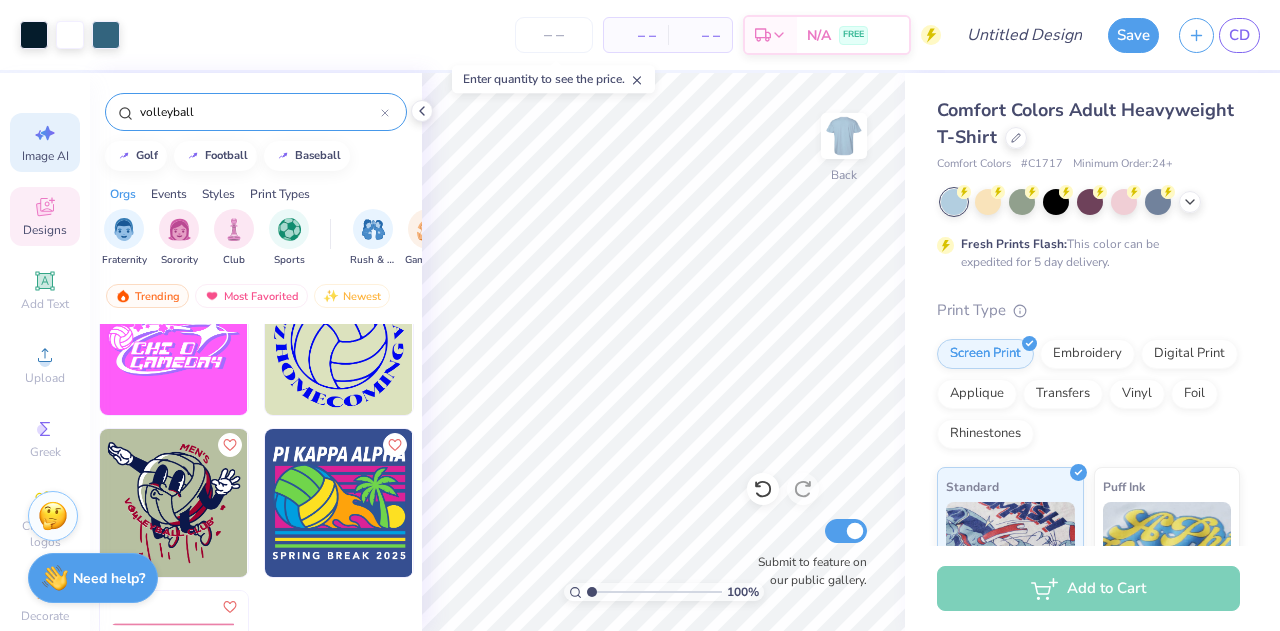 click 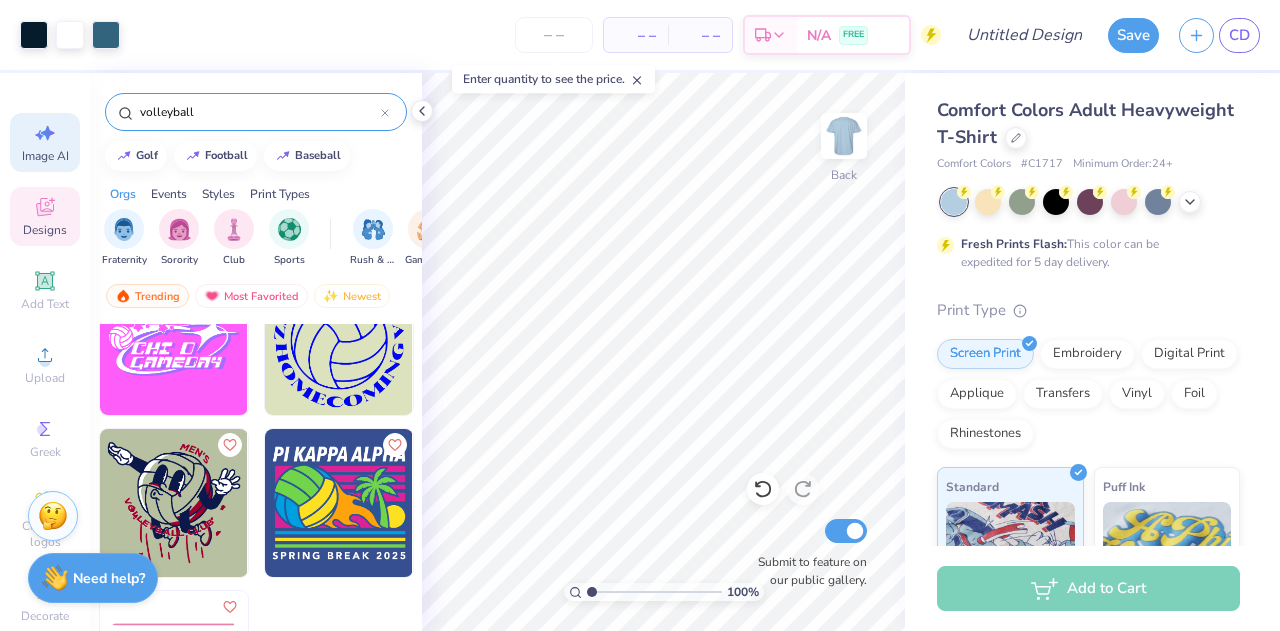 select on "4" 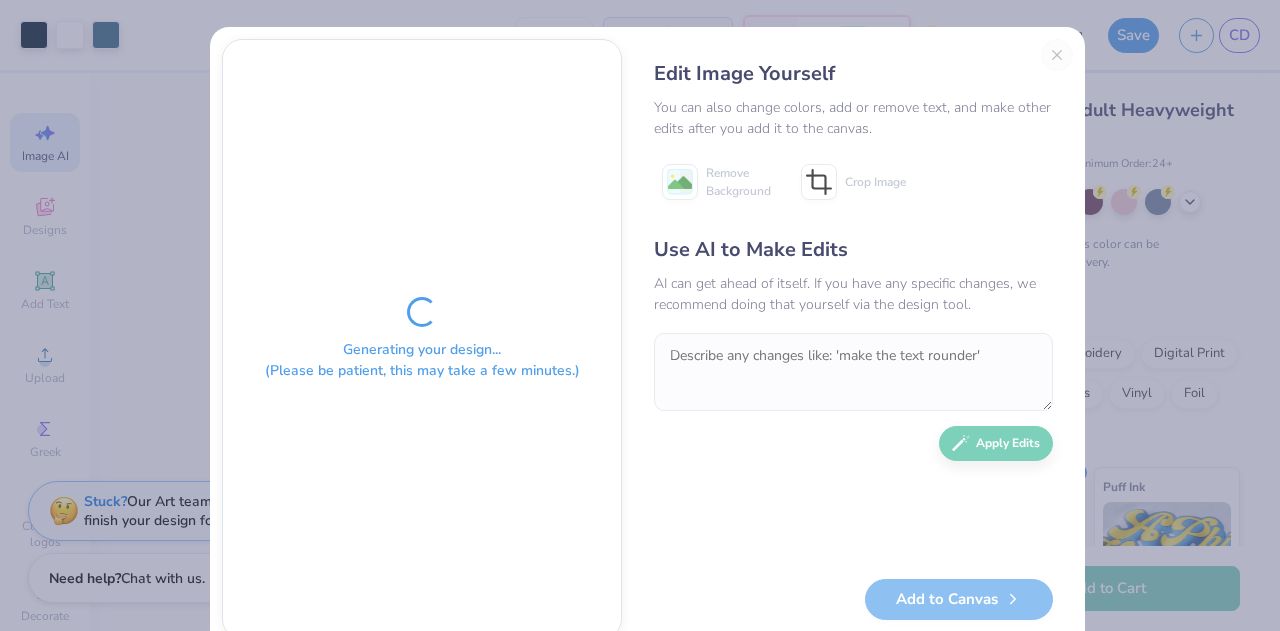 scroll, scrollTop: 0, scrollLeft: 0, axis: both 